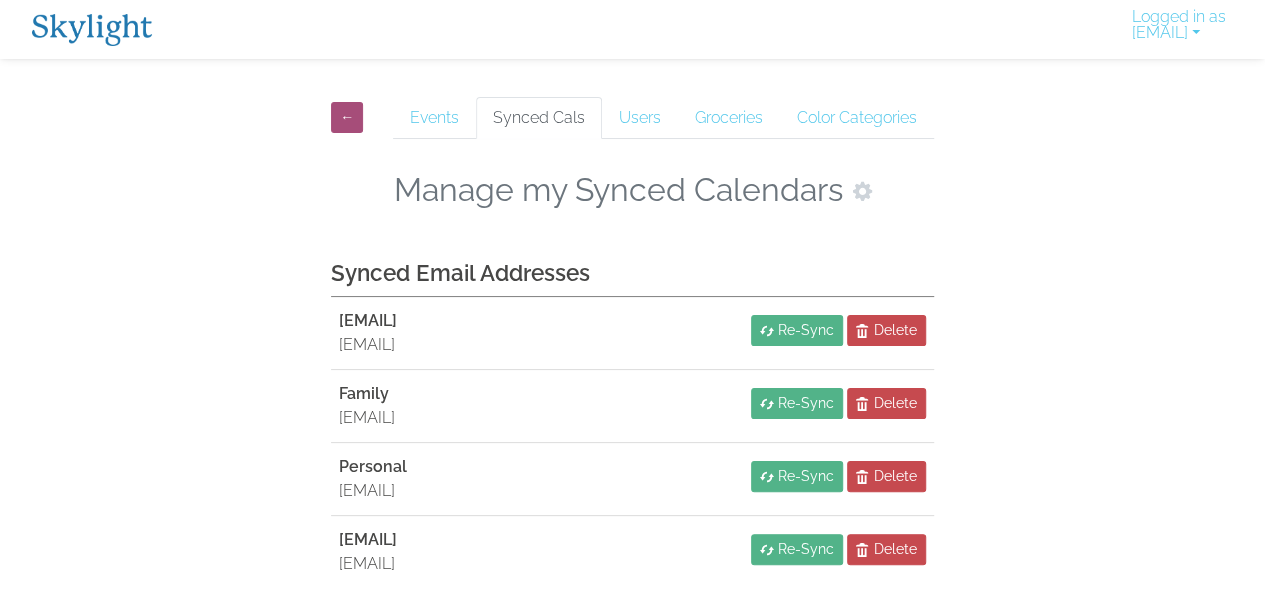 scroll, scrollTop: 54, scrollLeft: 0, axis: vertical 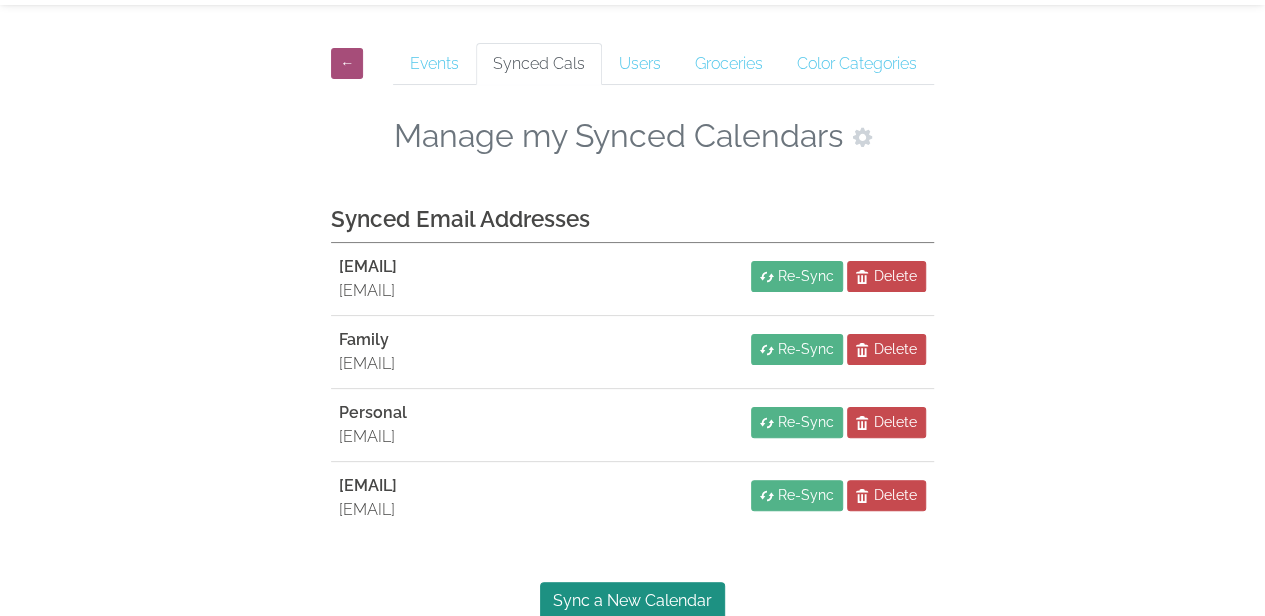 click on "← Events Synced Cals Users Groceries Color Categories Manage my Synced Calendars Synced Email Addresses kaylearee@gmail.com kaylearee@gmail.com  Re-Sync  Delete Family m.vaughan87@gmail.com  Re-Sync  Delete Personal m.vaughan87@gmail.com  Re-Sync  Delete sorrydarlinmusic@gmail.com sorrydarlinmusic@gmail.com  Re-Sync  Delete Sync a New Calendar" at bounding box center (632, 327) 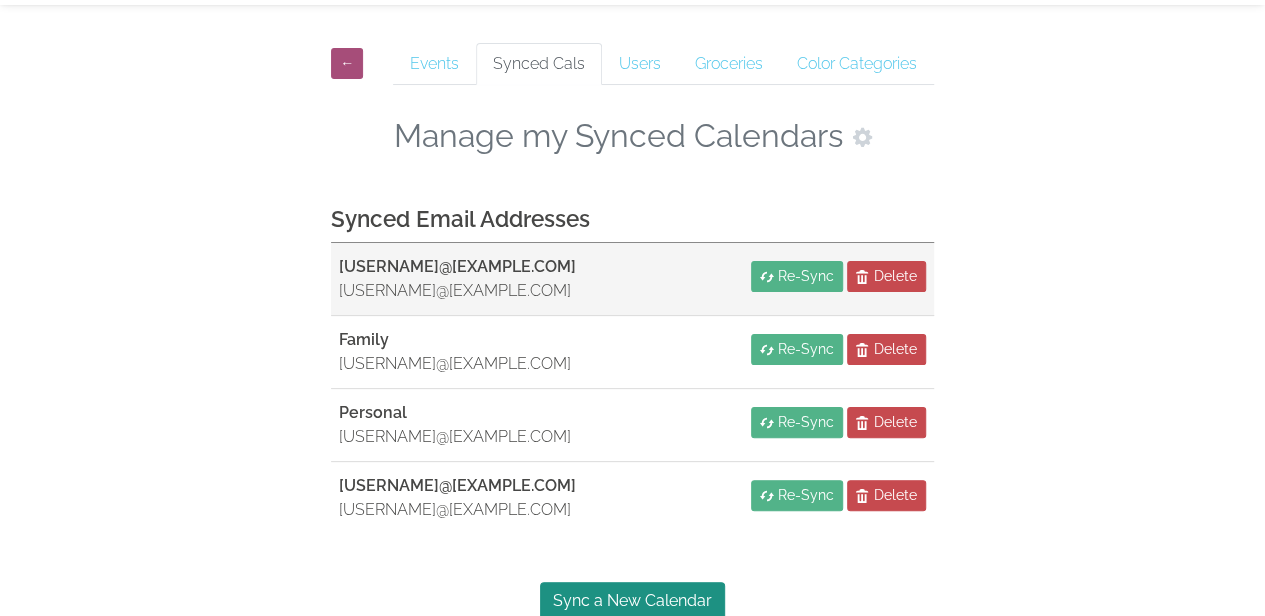 scroll, scrollTop: 54, scrollLeft: 2, axis: both 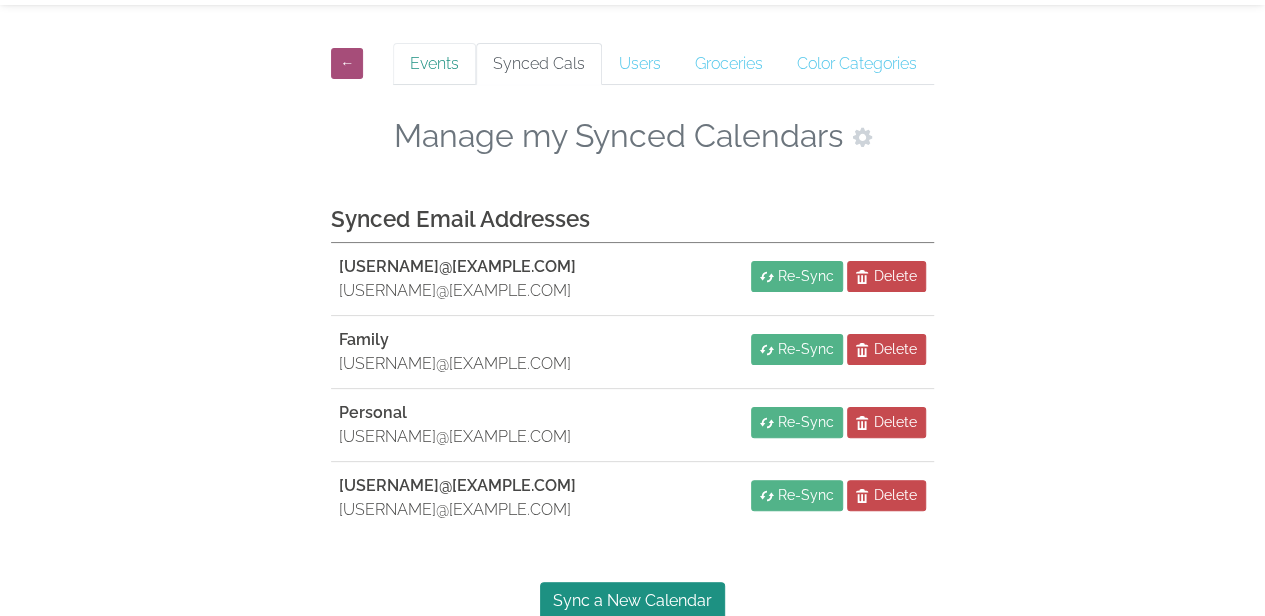 click on "Events" at bounding box center [434, 64] 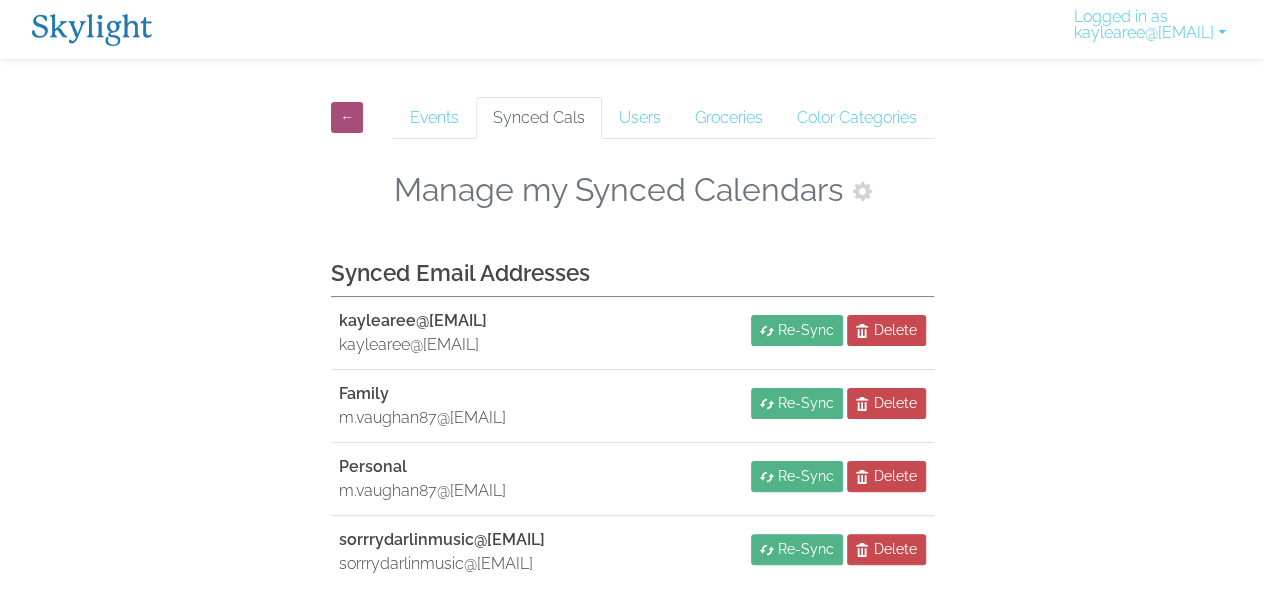 scroll, scrollTop: 54, scrollLeft: 0, axis: vertical 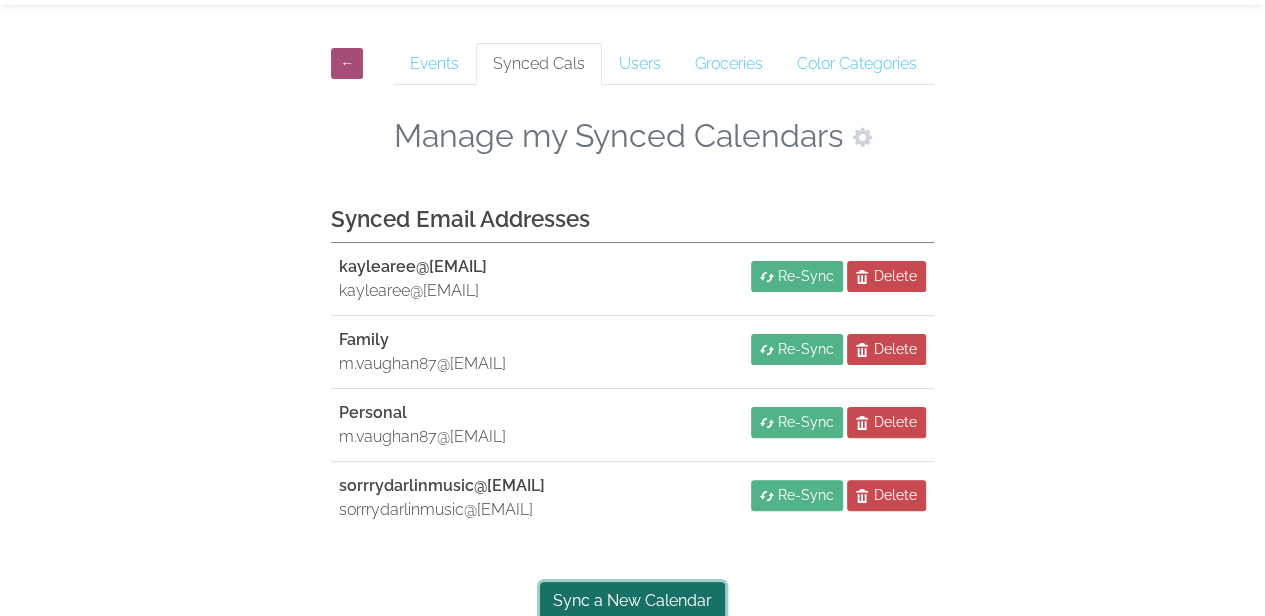 click on "Sync a New Calendar" at bounding box center (632, 601) 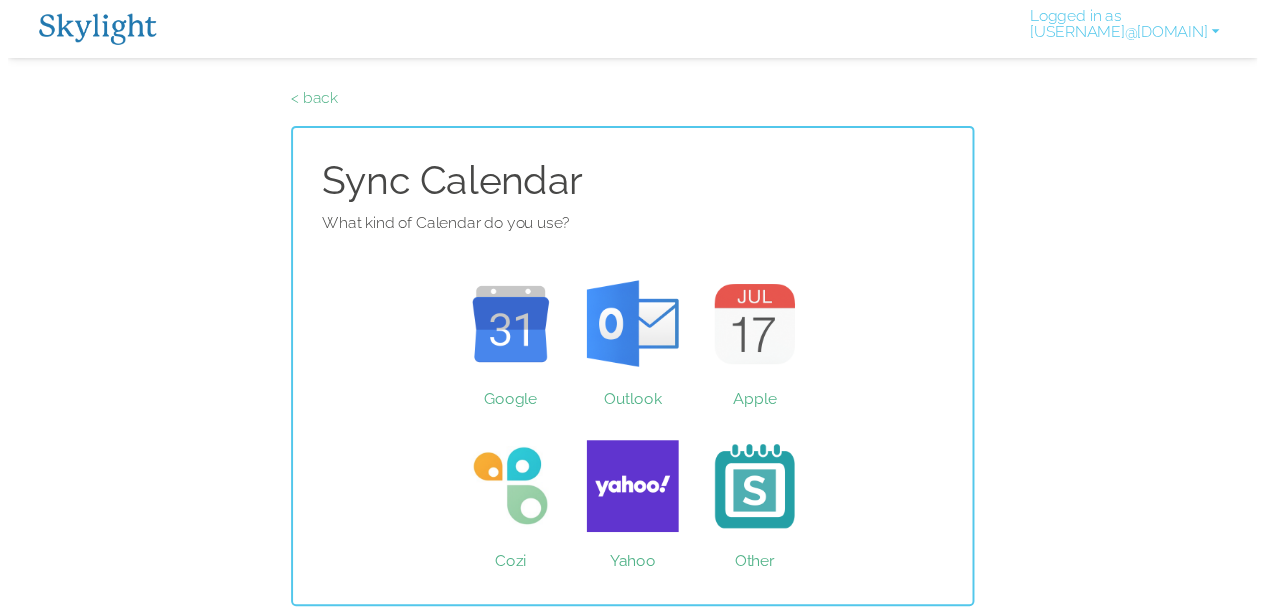 scroll, scrollTop: 0, scrollLeft: 0, axis: both 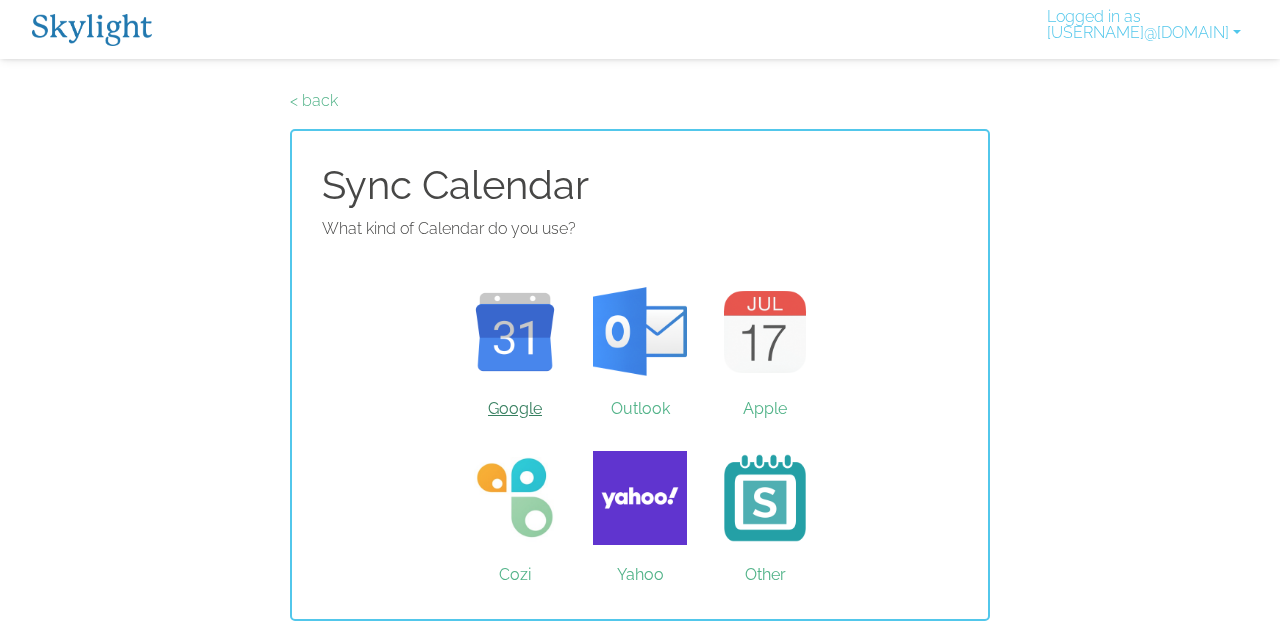 click on "Google" at bounding box center (515, 332) 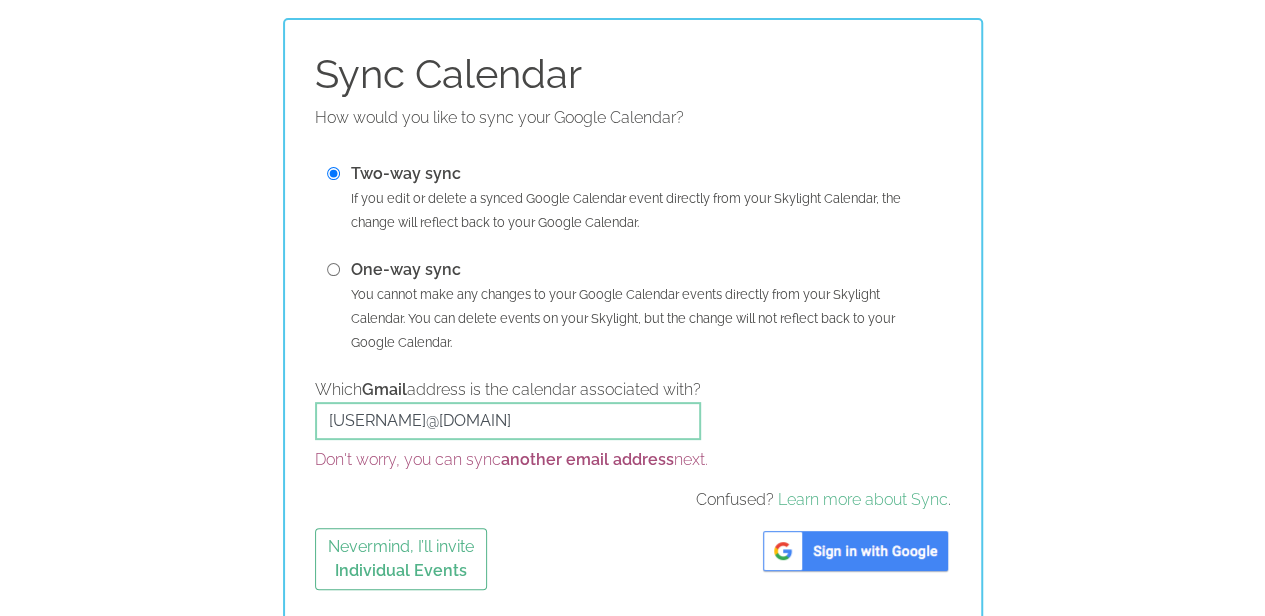 scroll, scrollTop: 116, scrollLeft: 0, axis: vertical 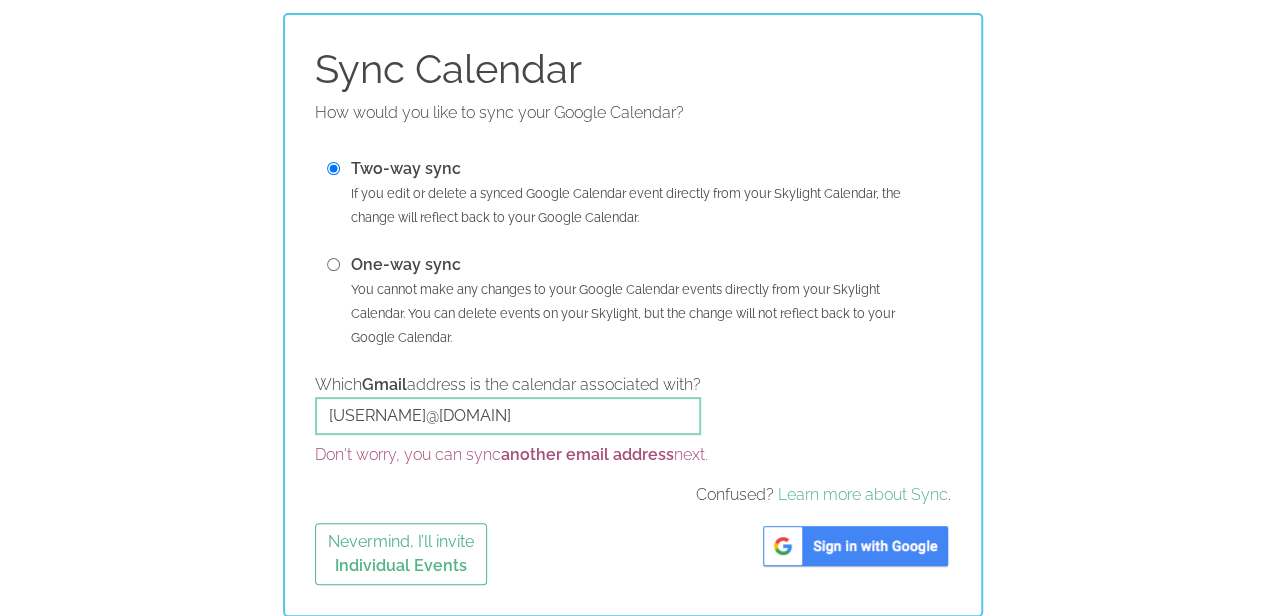 click at bounding box center (333, 264) 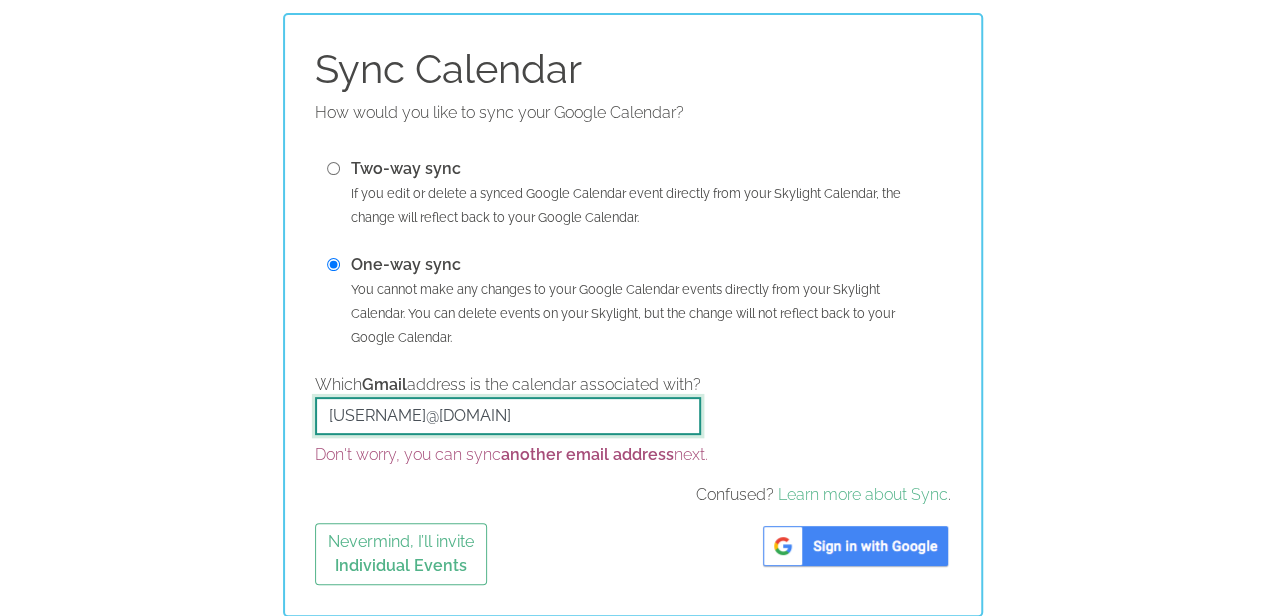 click on "m.vaughan87@gmail.com" at bounding box center (508, 416) 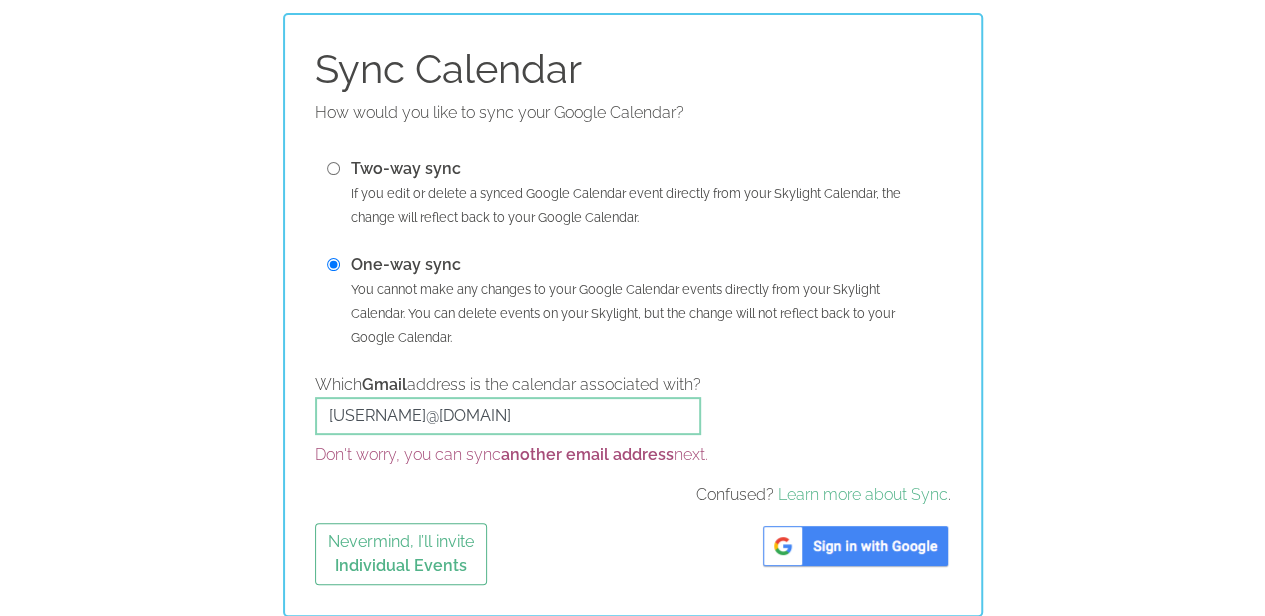 click at bounding box center (855, 546) 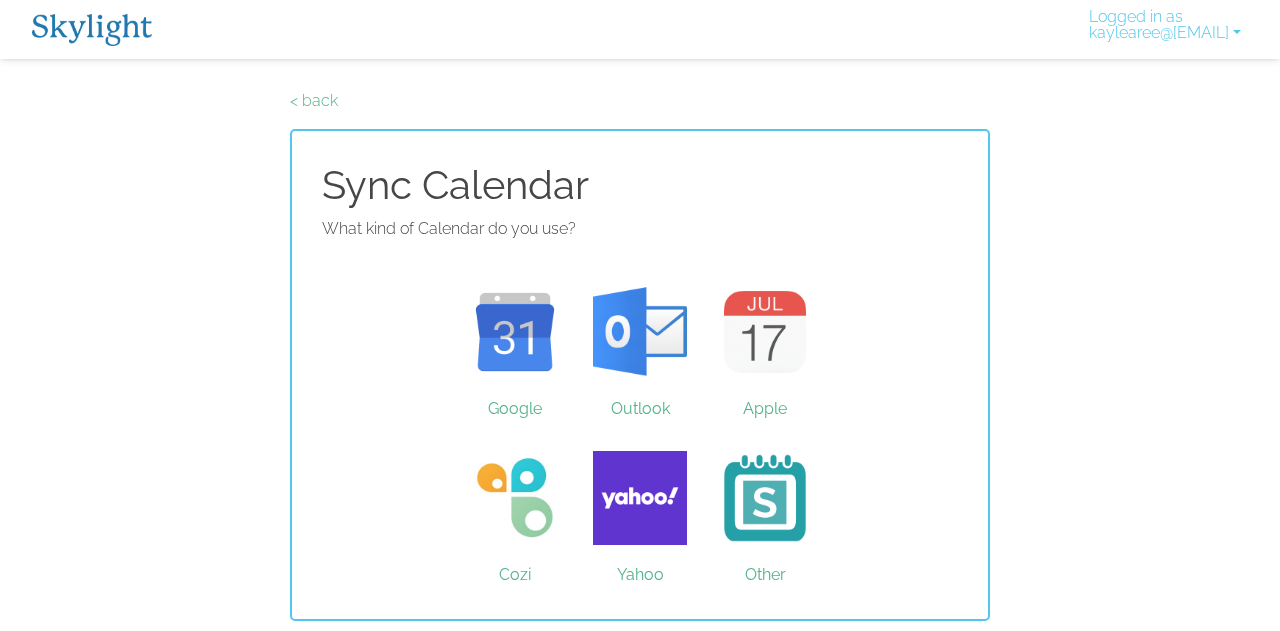scroll, scrollTop: 0, scrollLeft: 0, axis: both 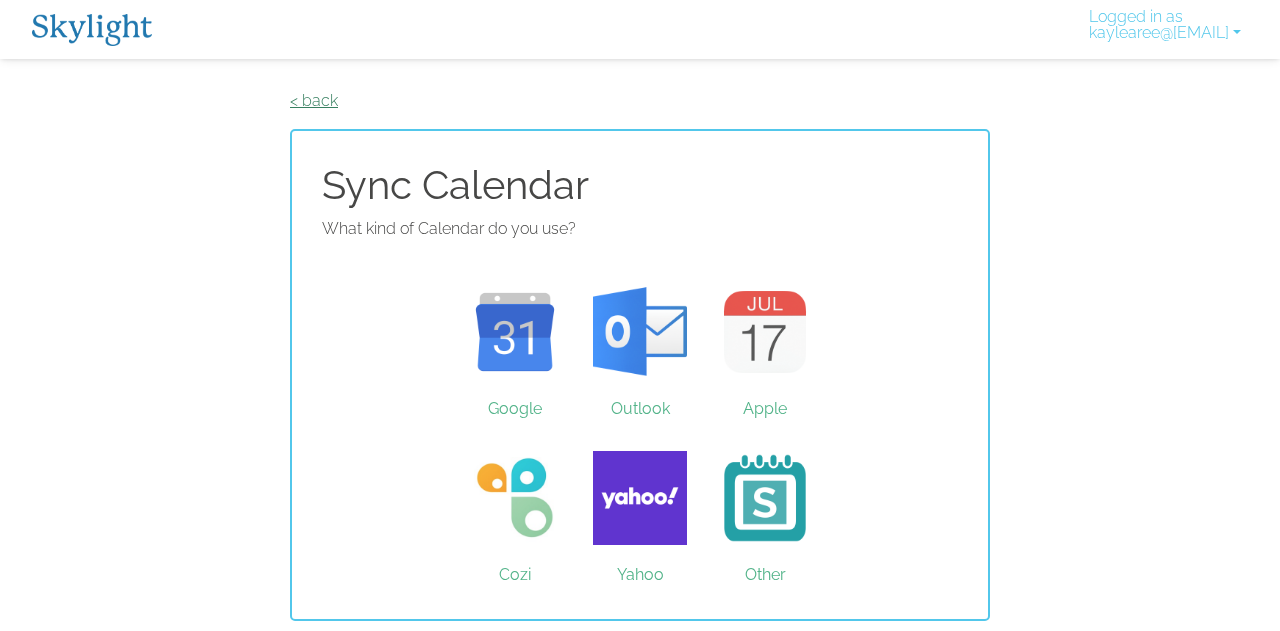 click on "< back" at bounding box center [314, 100] 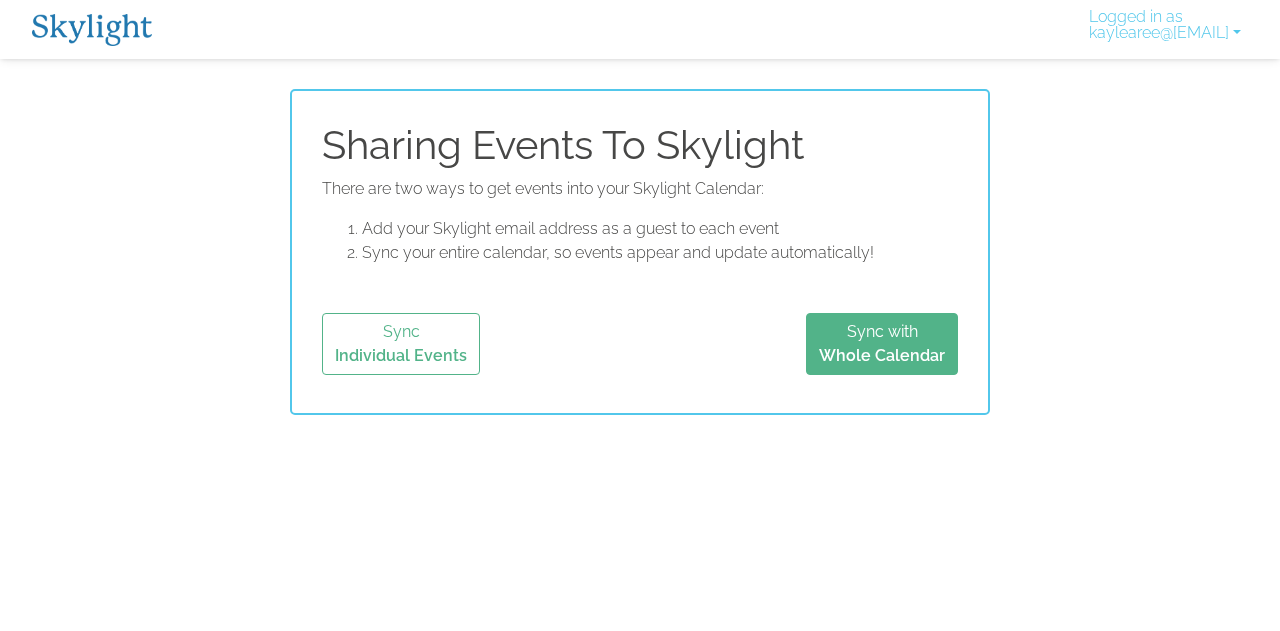 click at bounding box center (92, 30) 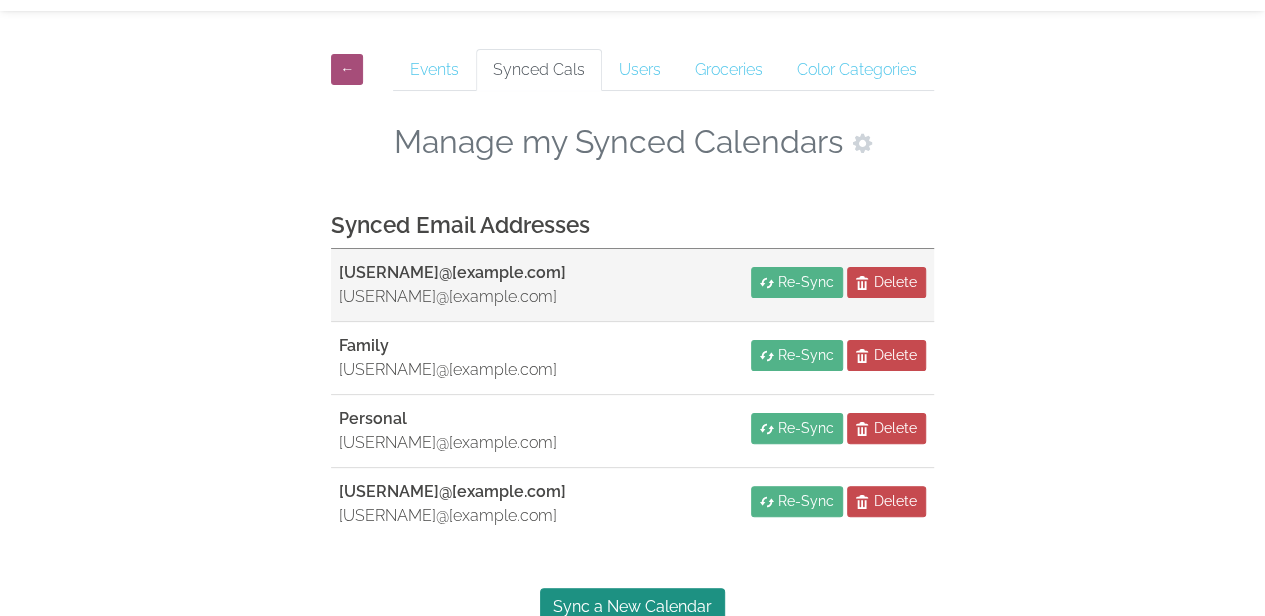scroll, scrollTop: 54, scrollLeft: 0, axis: vertical 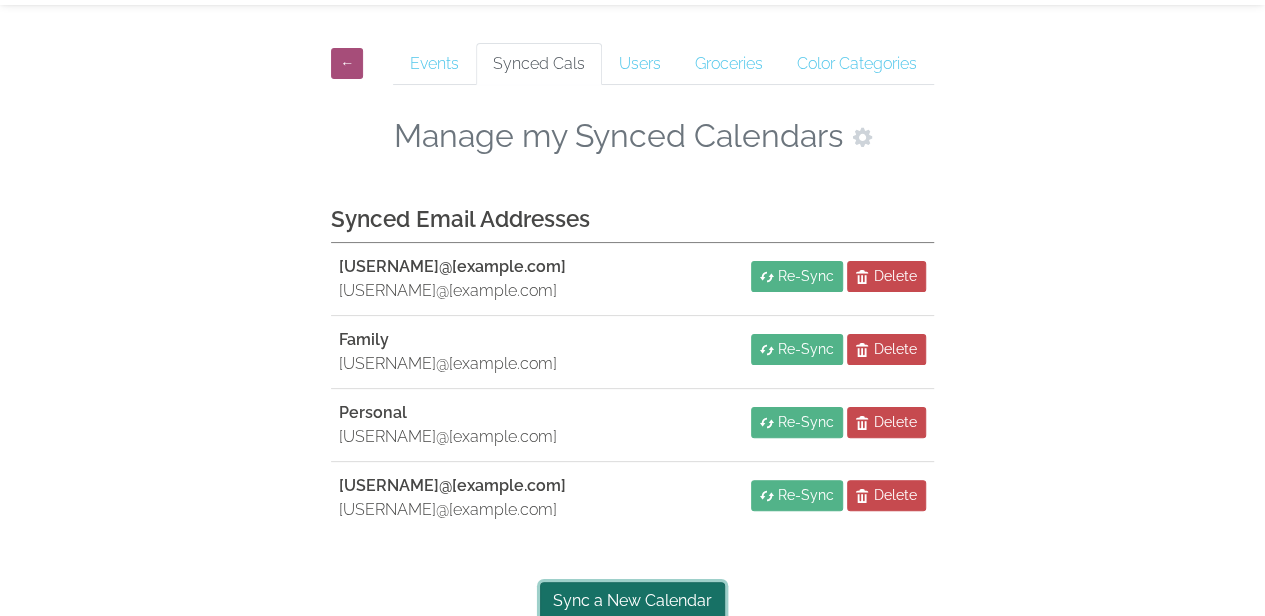 click on "Sync a New Calendar" at bounding box center (632, 601) 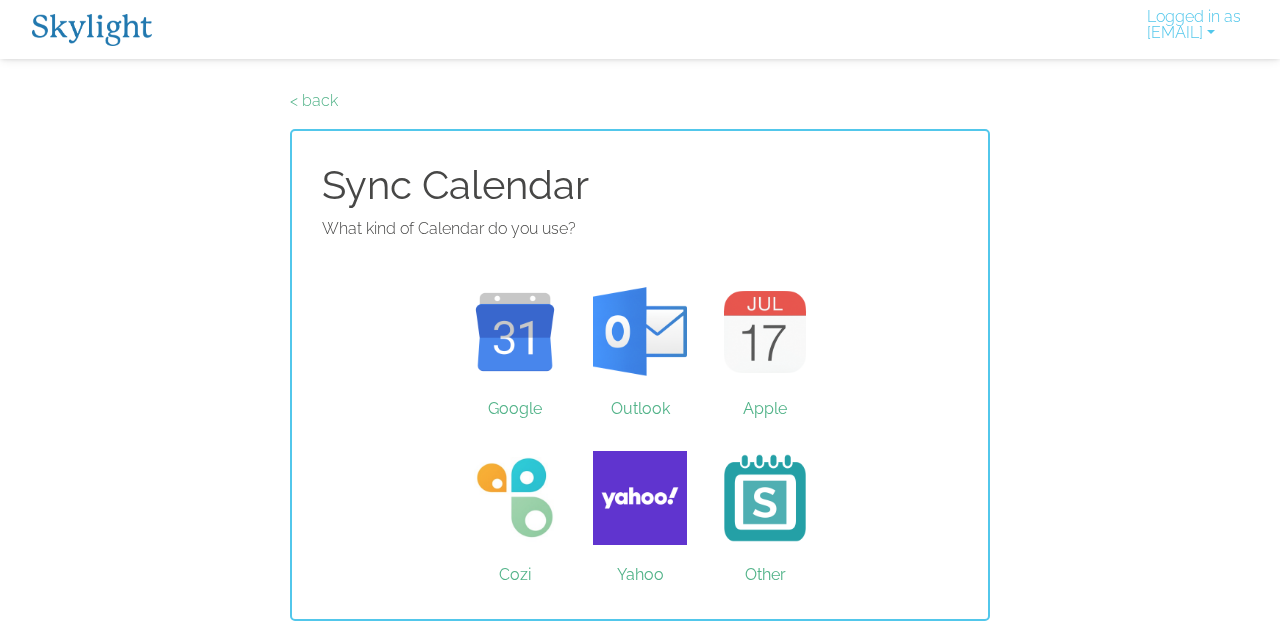 scroll, scrollTop: 0, scrollLeft: 0, axis: both 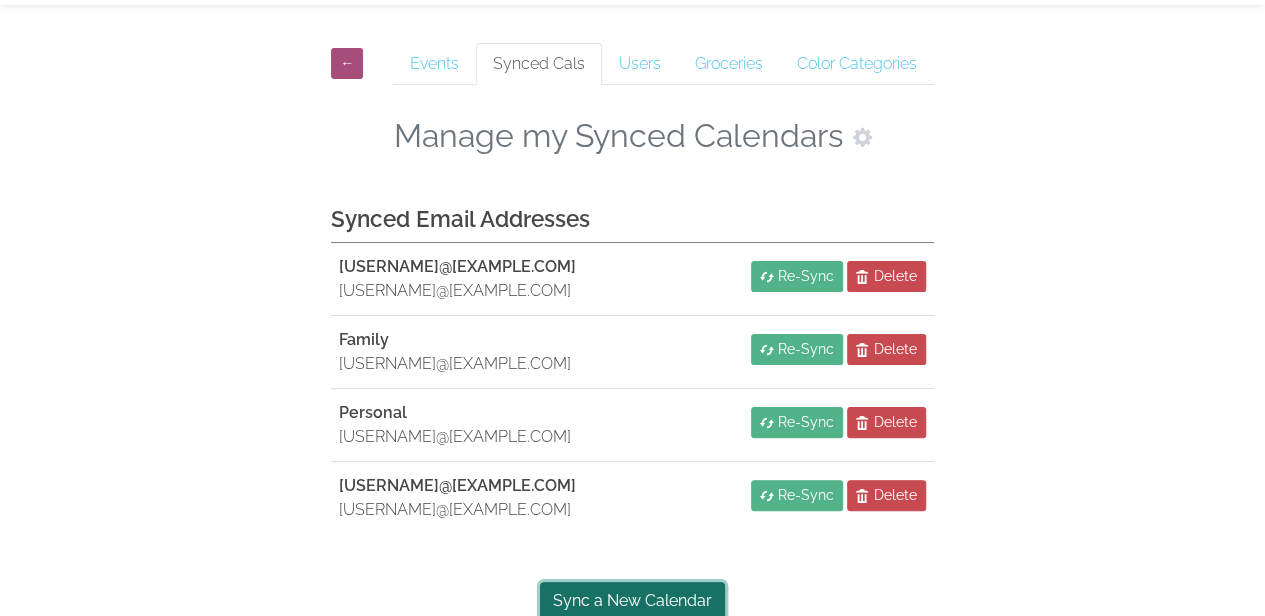 click on "Sync a New Calendar" at bounding box center [632, 601] 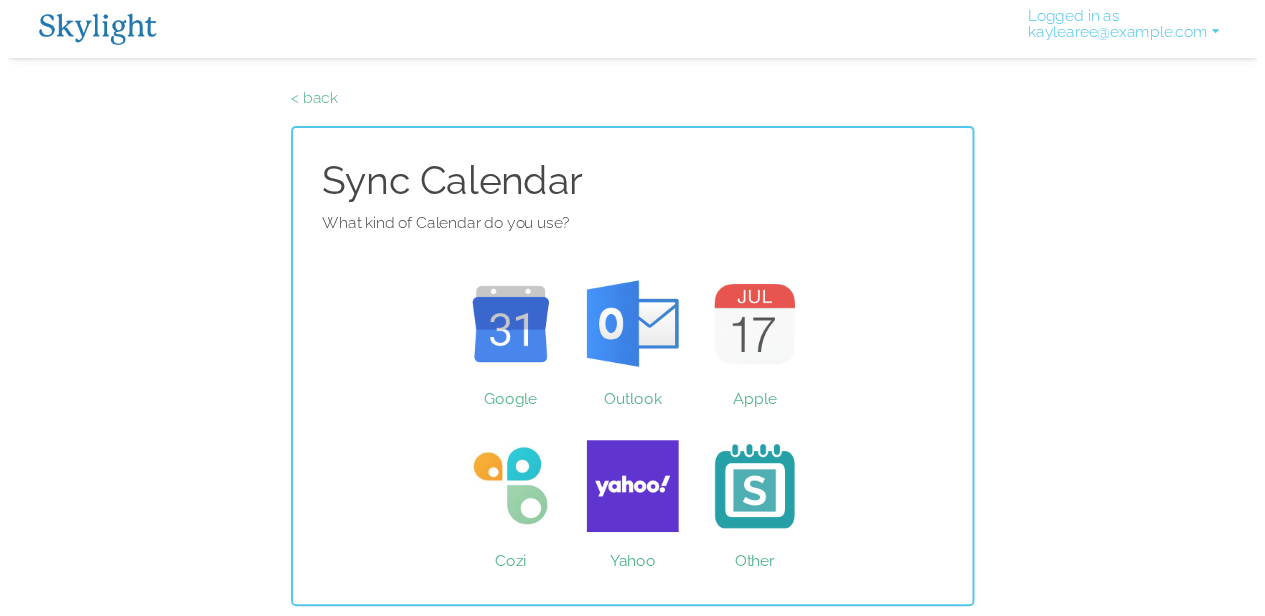 scroll, scrollTop: 0, scrollLeft: 0, axis: both 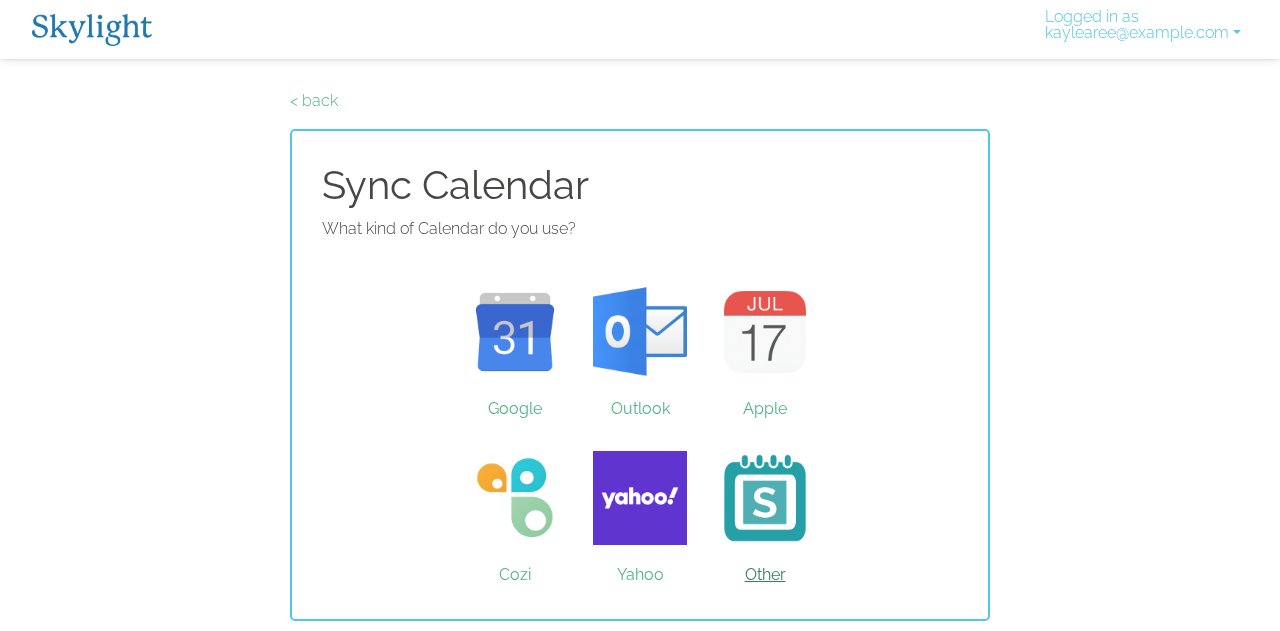 click on "Other" at bounding box center [765, 498] 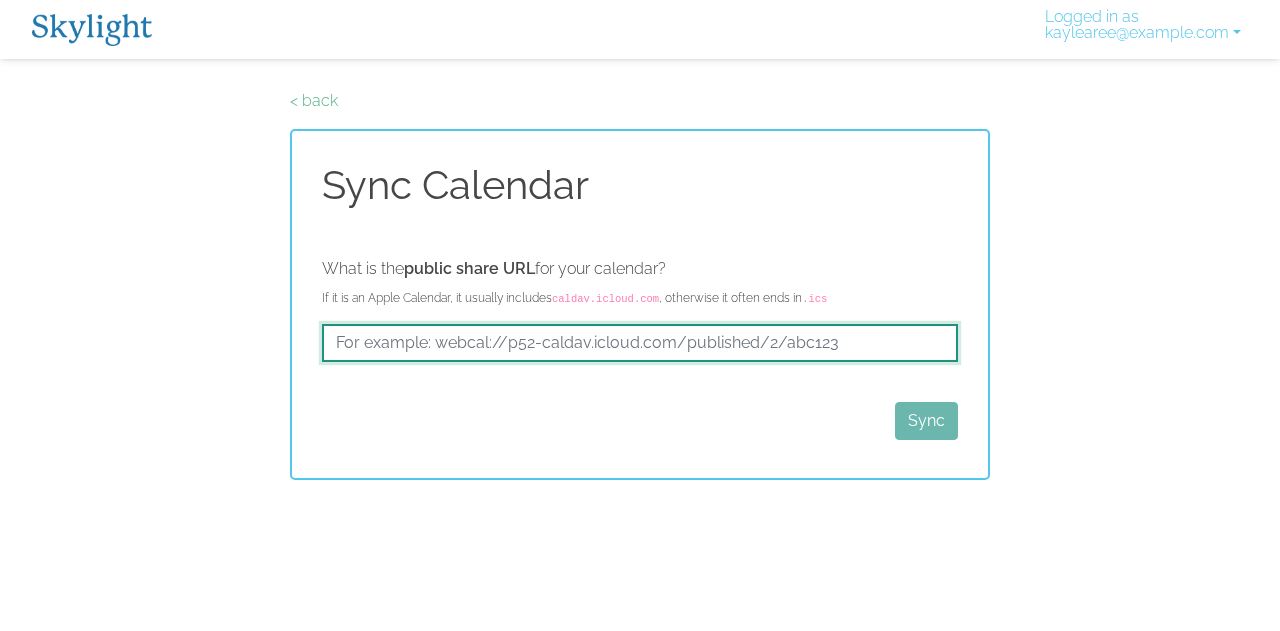 click at bounding box center [640, 343] 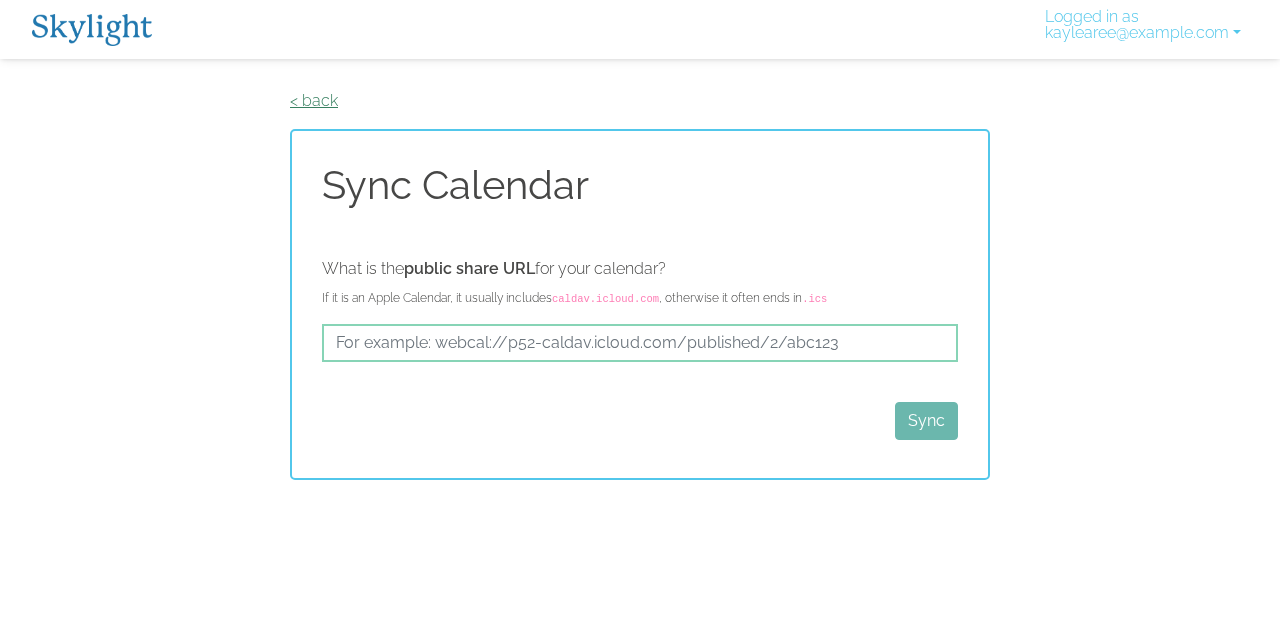 click on "< back" at bounding box center [314, 100] 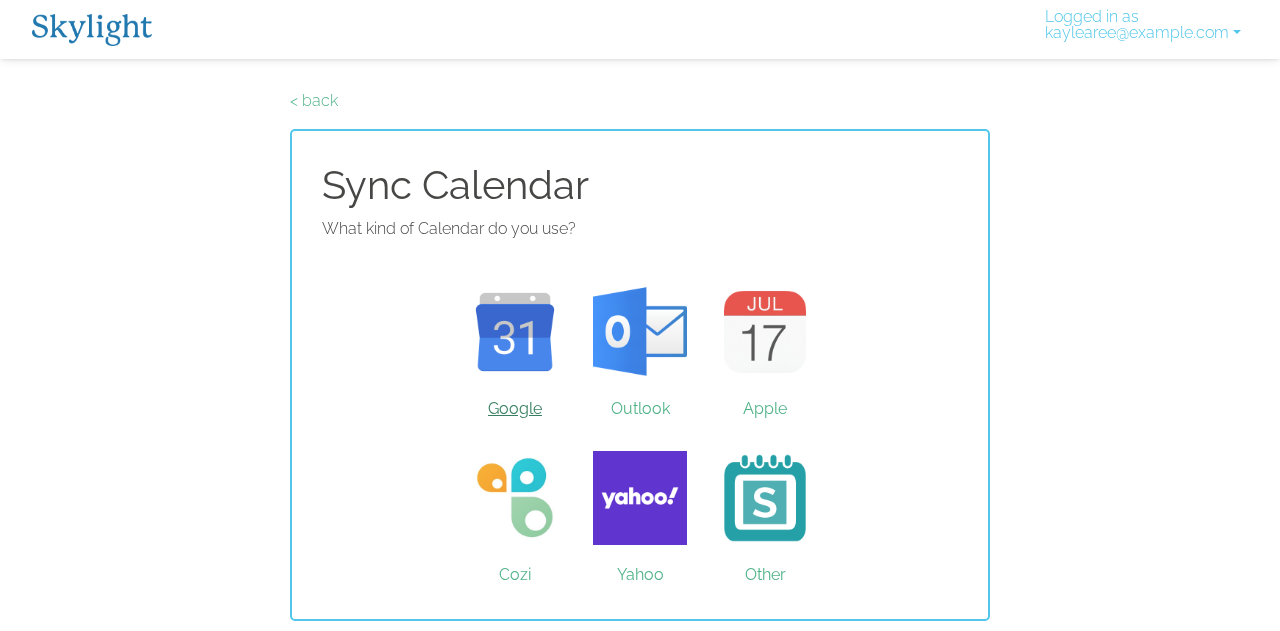 click on "Google" at bounding box center [515, 332] 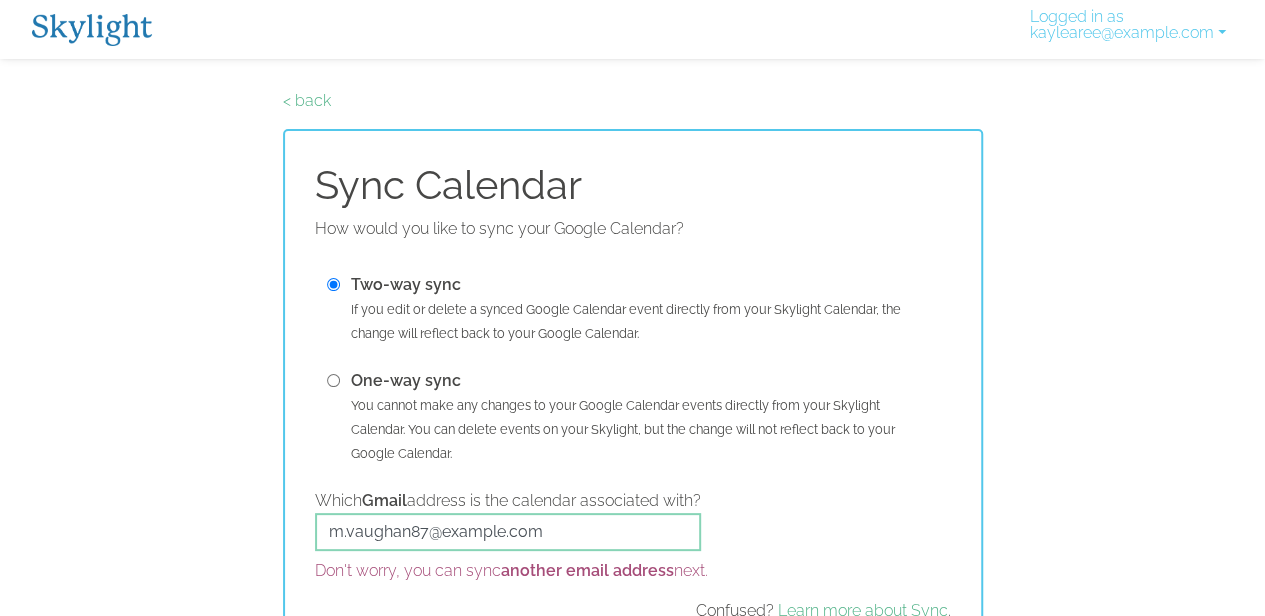 scroll, scrollTop: 116, scrollLeft: 0, axis: vertical 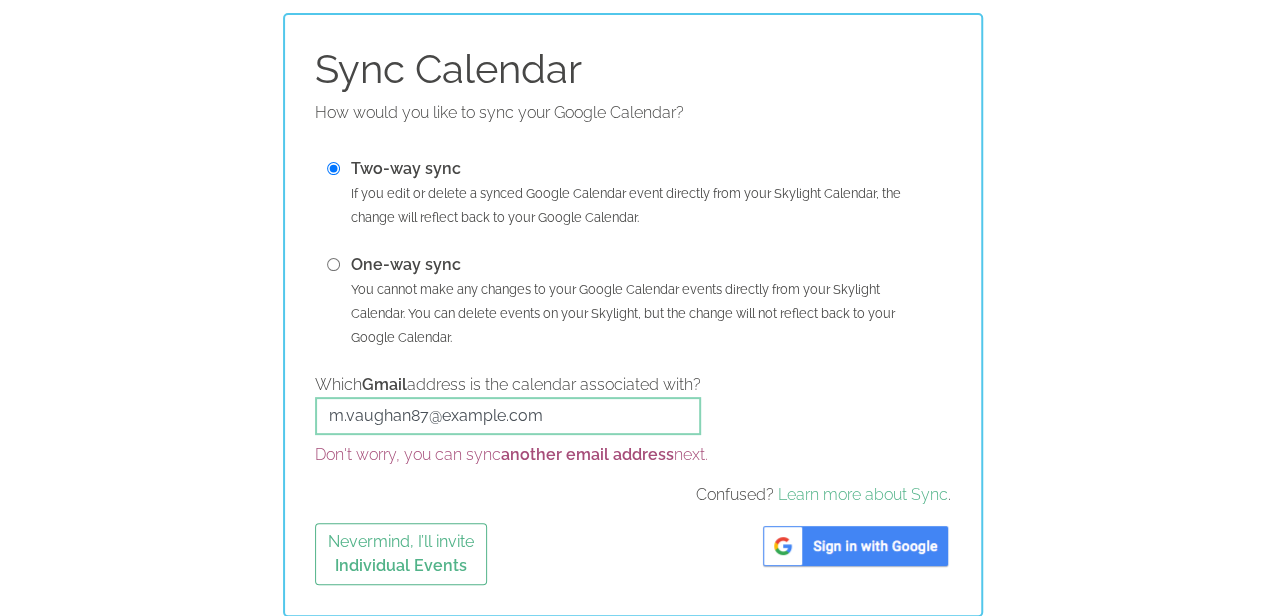 click at bounding box center [333, 264] 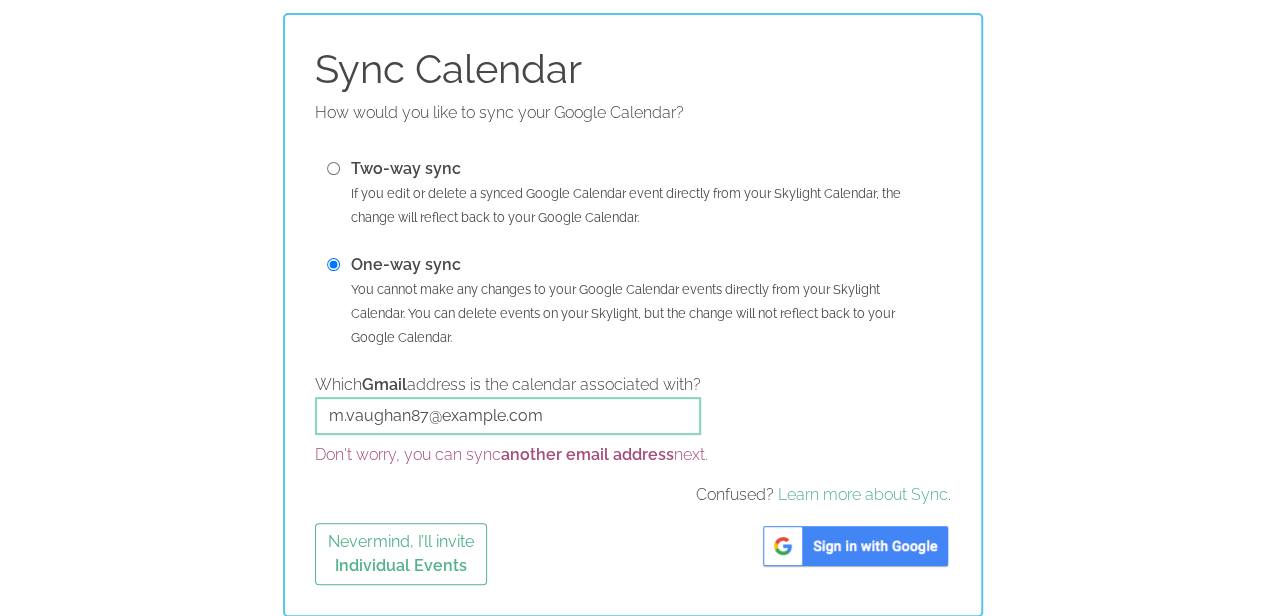 scroll, scrollTop: 0, scrollLeft: 0, axis: both 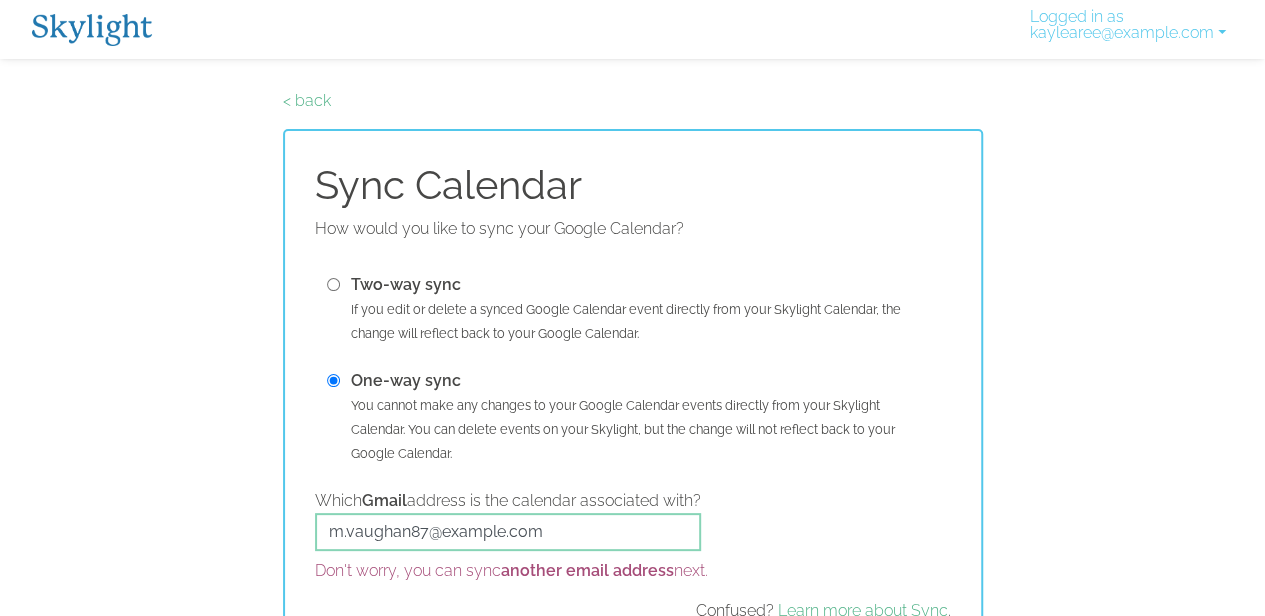 click at bounding box center (92, 30) 